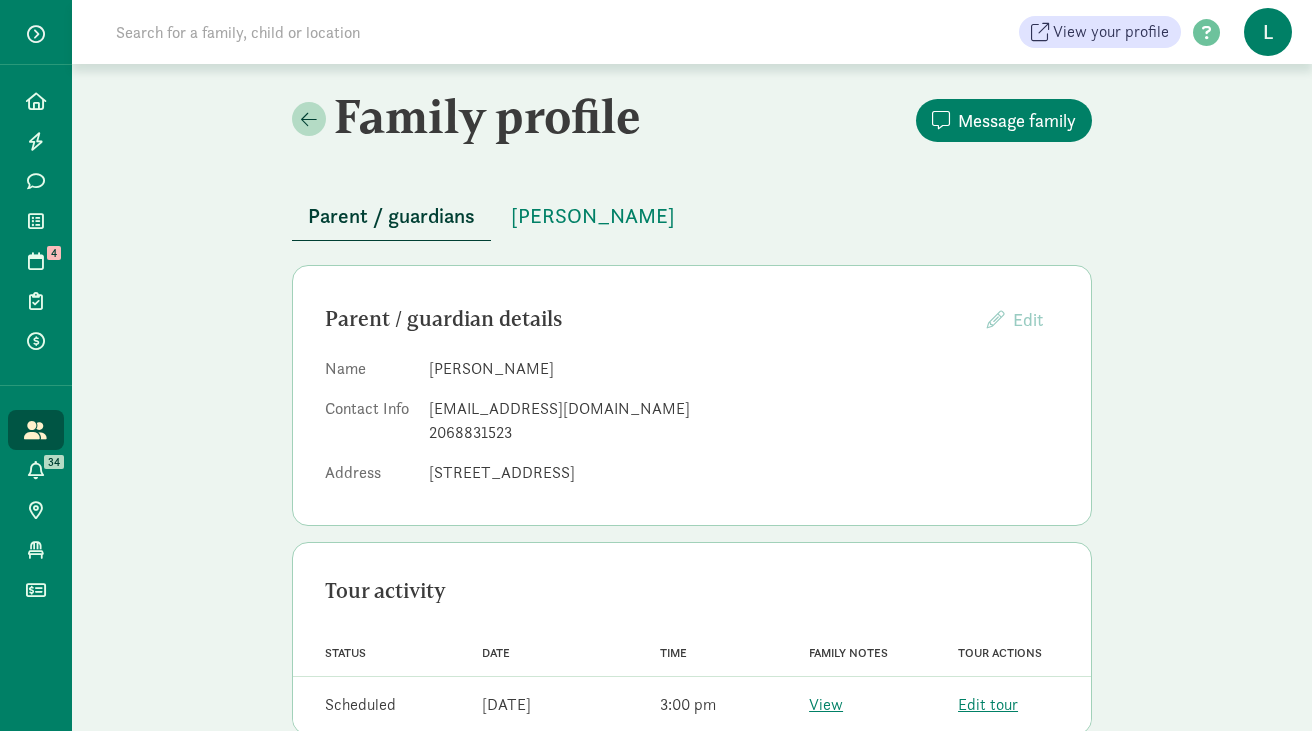 scroll, scrollTop: 0, scrollLeft: 0, axis: both 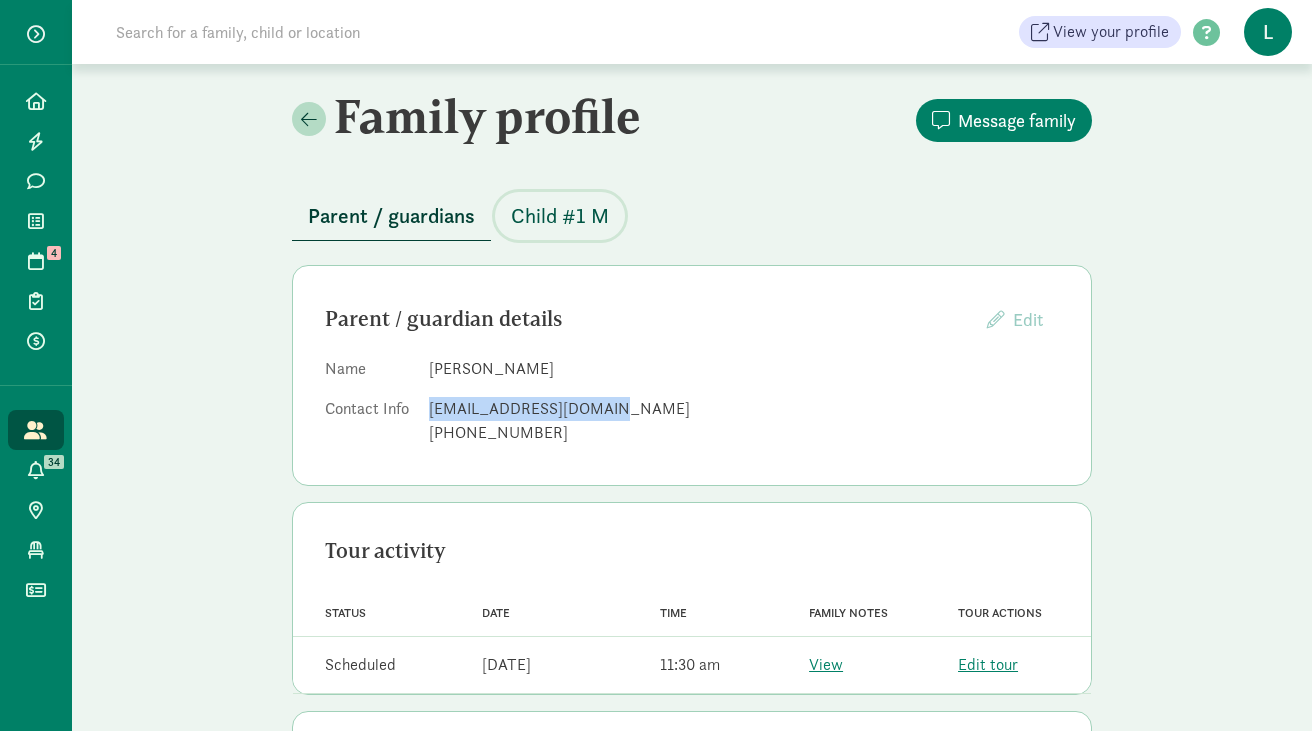 click on "Child #1 M" at bounding box center [560, 216] 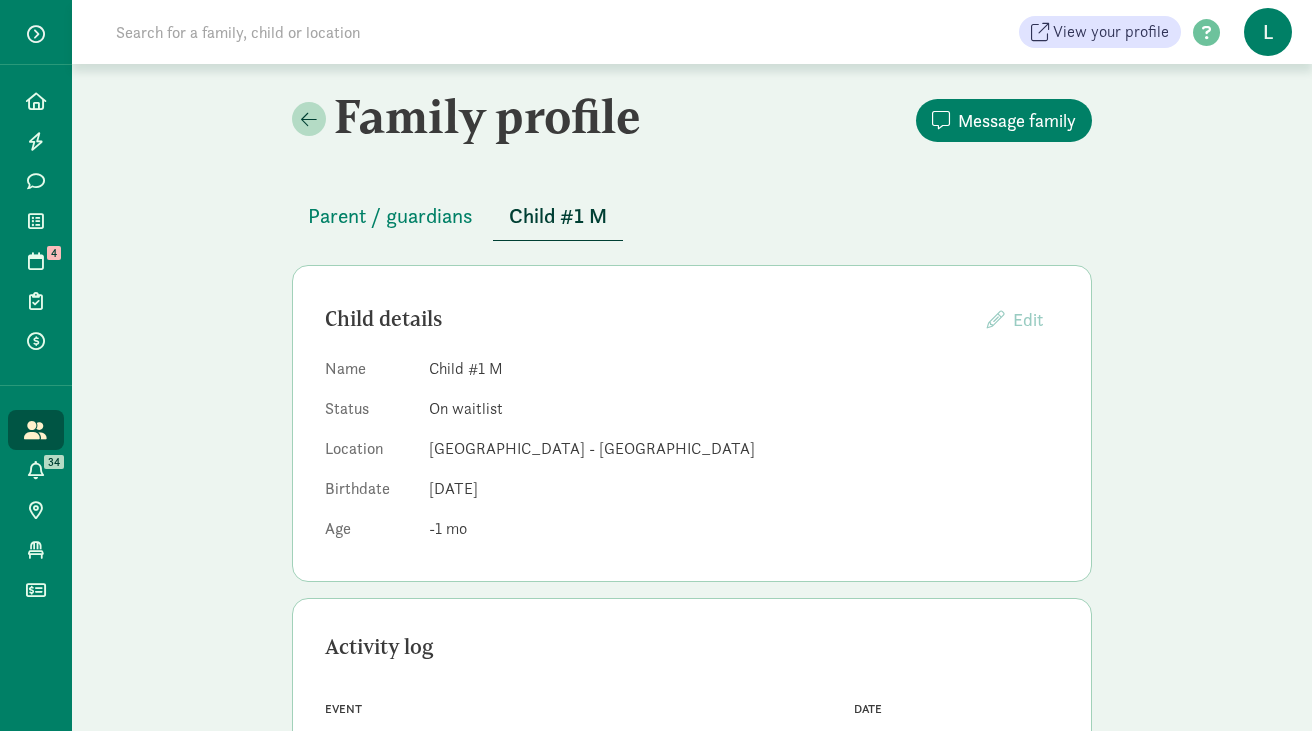 click 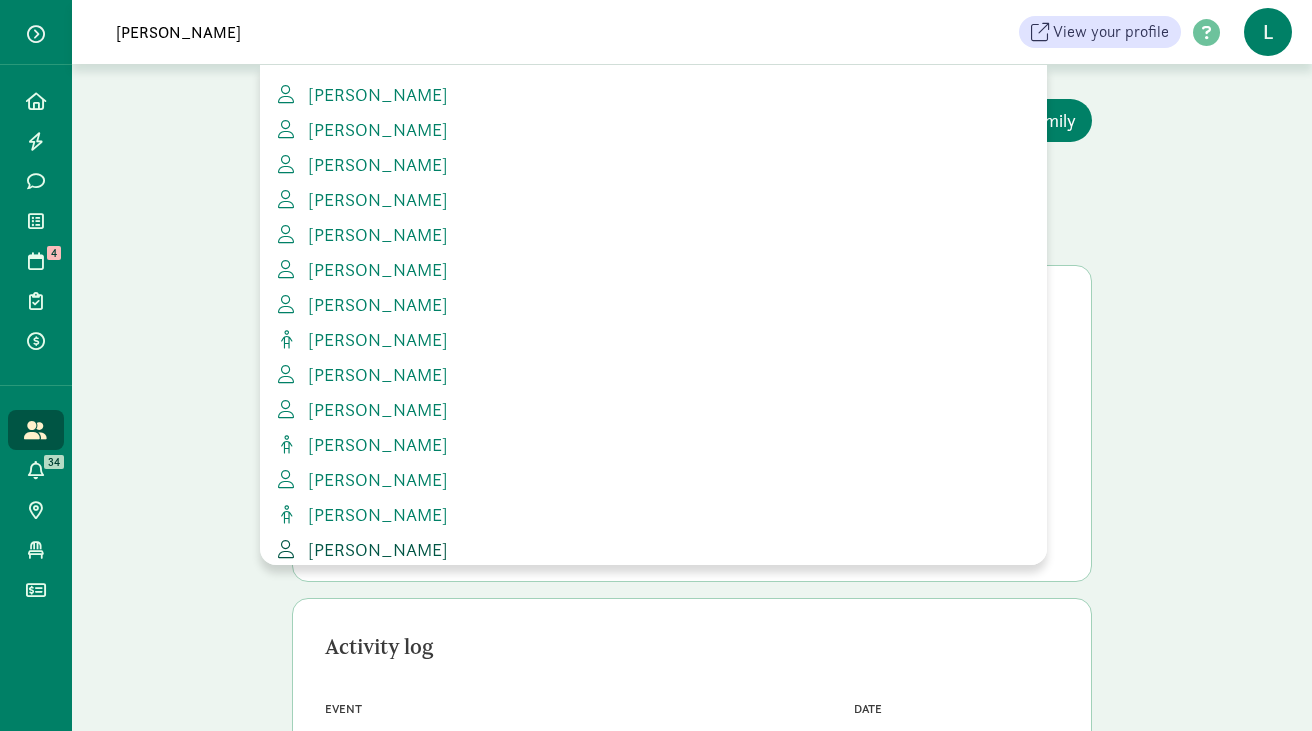 type on "[PERSON_NAME]" 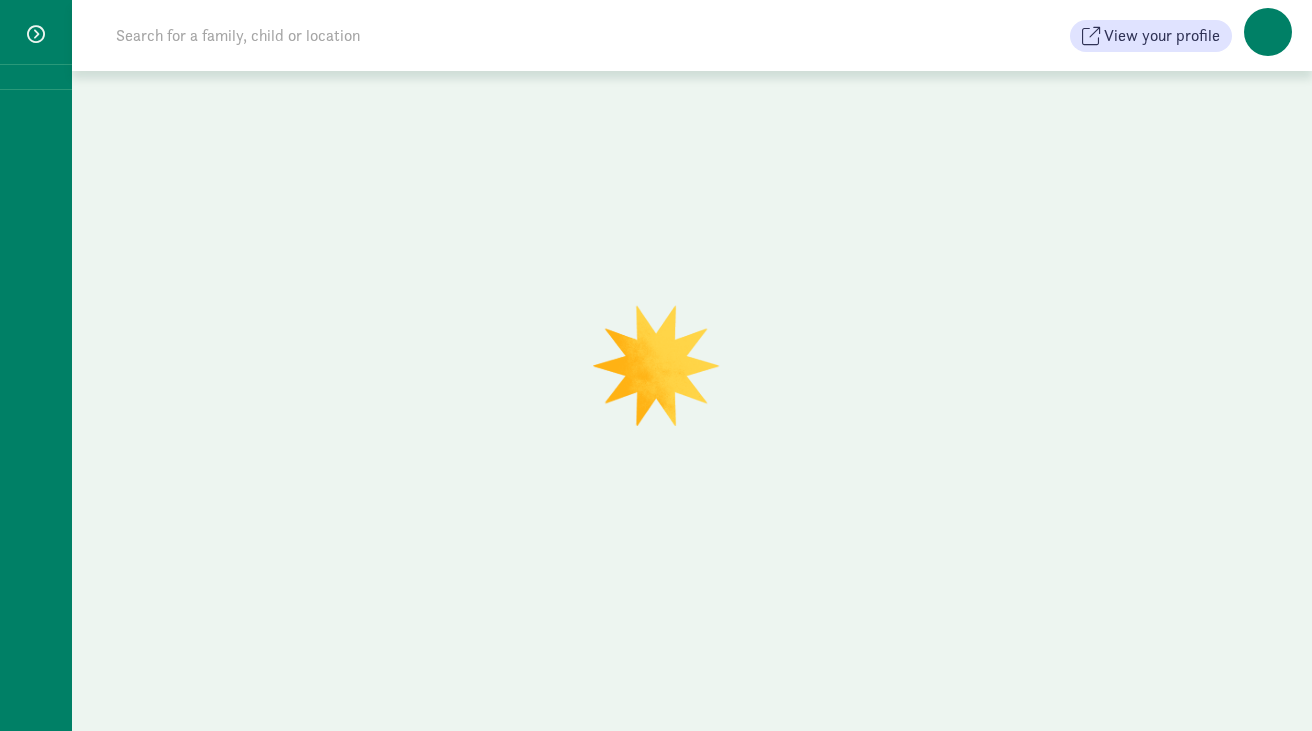 scroll, scrollTop: 0, scrollLeft: 0, axis: both 